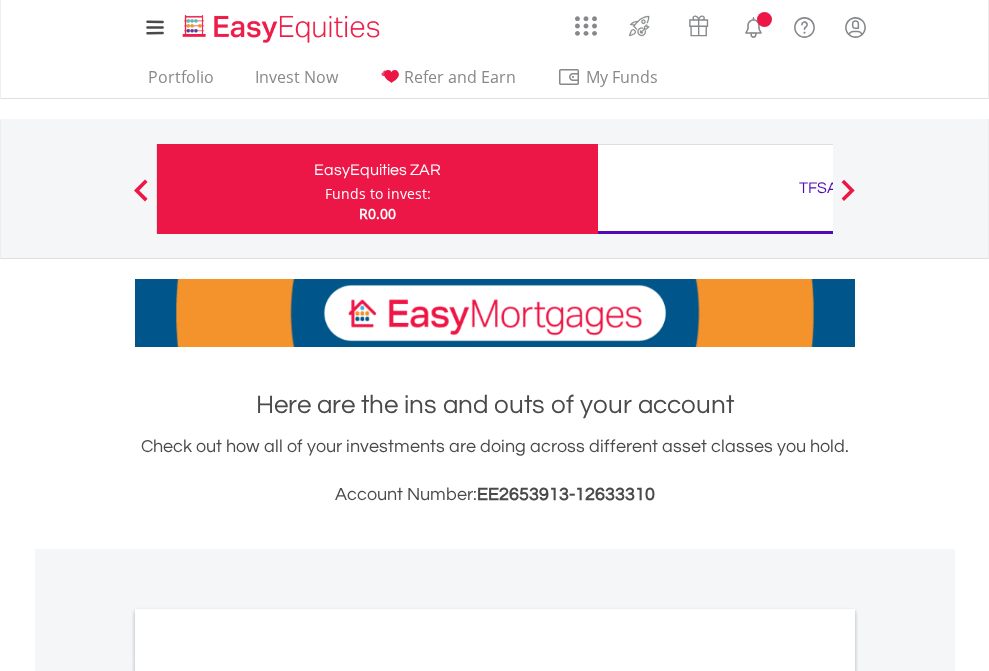 scroll, scrollTop: 0, scrollLeft: 0, axis: both 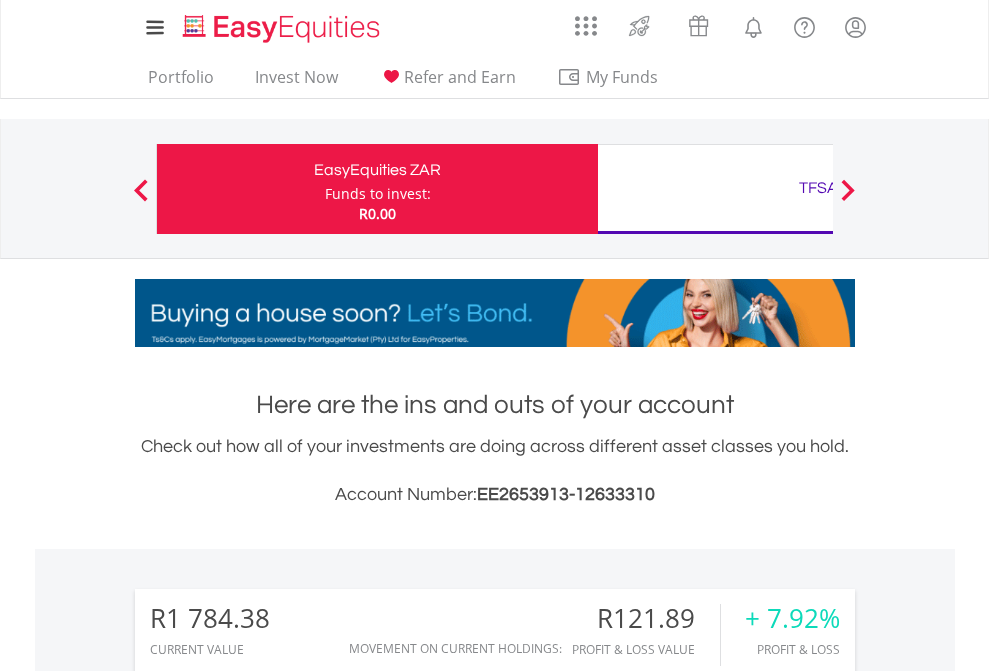 click on "Funds to invest:" at bounding box center (378, 194) 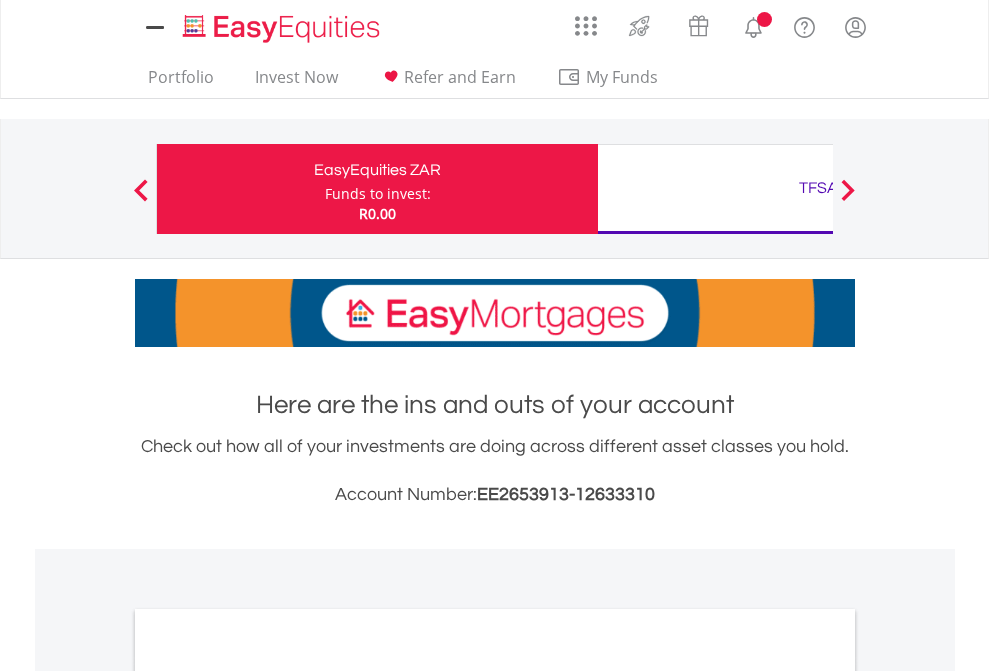 scroll, scrollTop: 0, scrollLeft: 0, axis: both 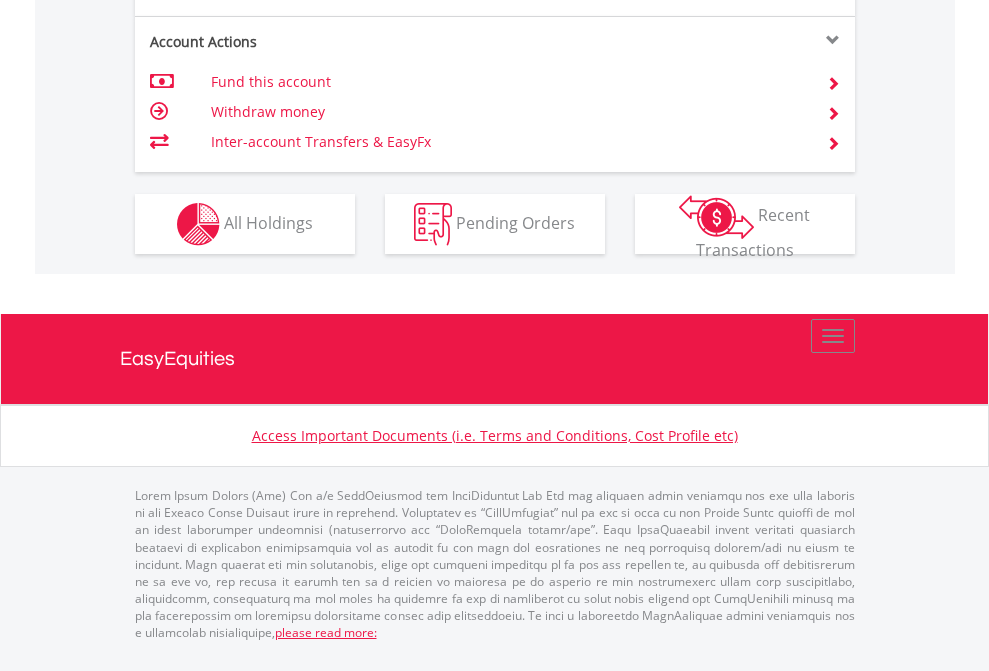 click on "Investment types" at bounding box center (706, -337) 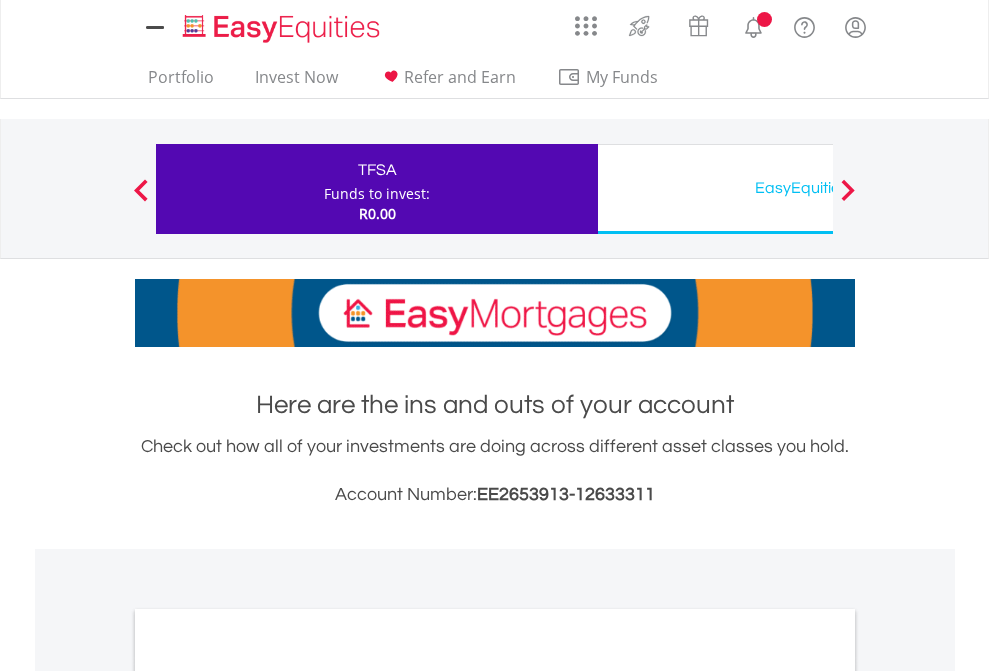 scroll, scrollTop: 0, scrollLeft: 0, axis: both 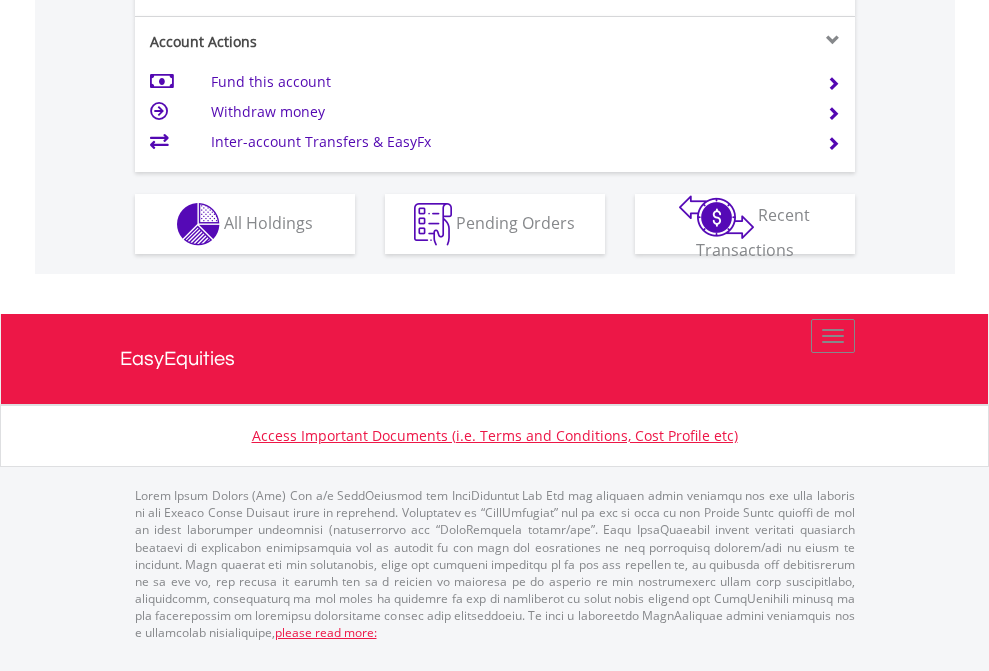 click on "Investment types" at bounding box center [706, -337] 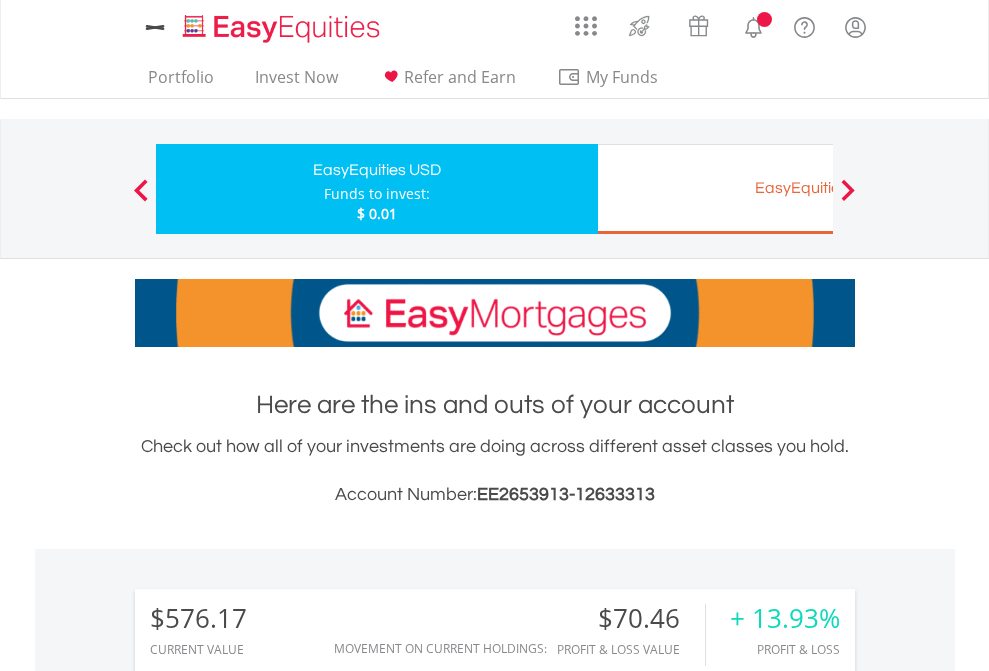 scroll, scrollTop: 0, scrollLeft: 0, axis: both 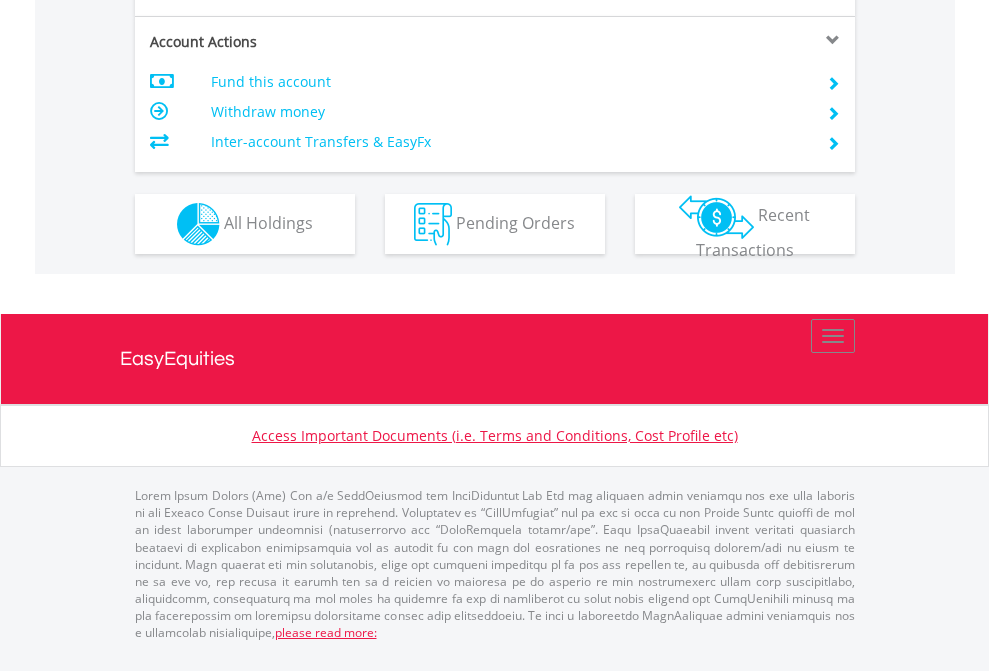 click on "Investment types" at bounding box center (706, -337) 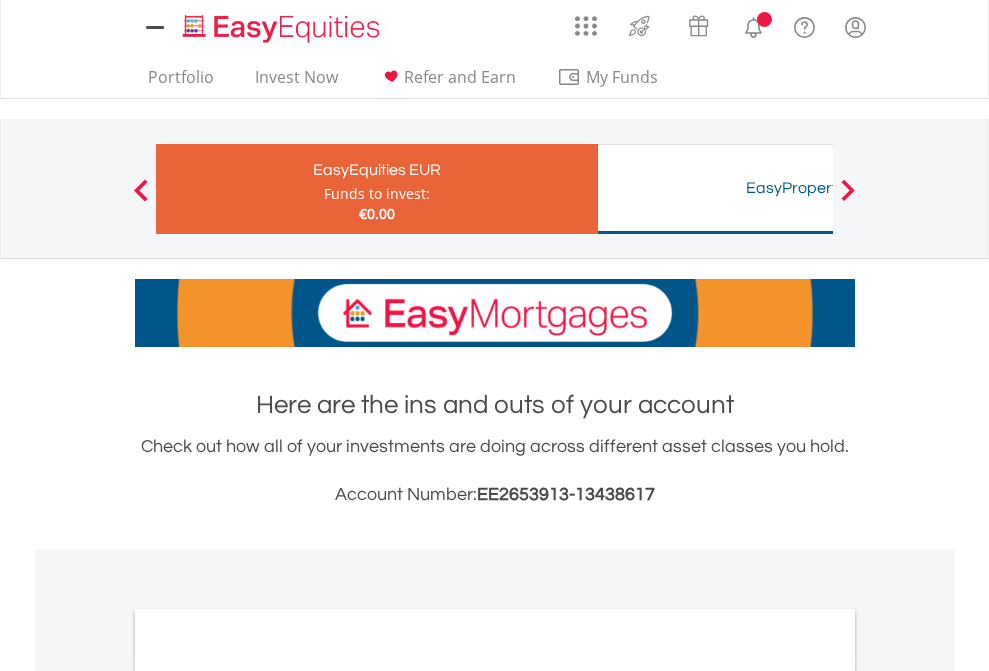 scroll, scrollTop: 0, scrollLeft: 0, axis: both 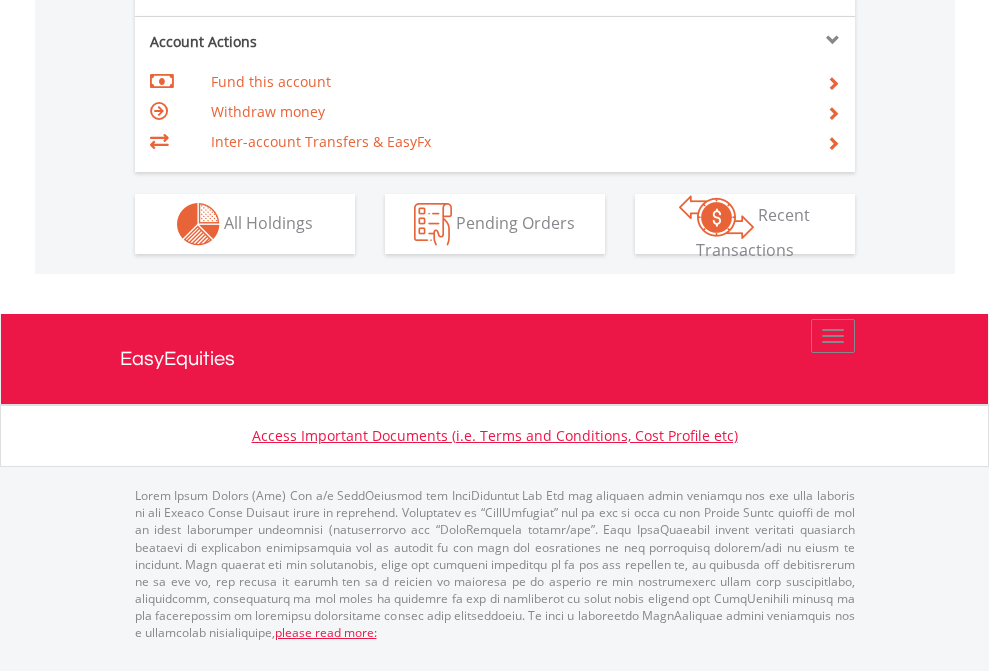click on "Investment types" at bounding box center (706, -337) 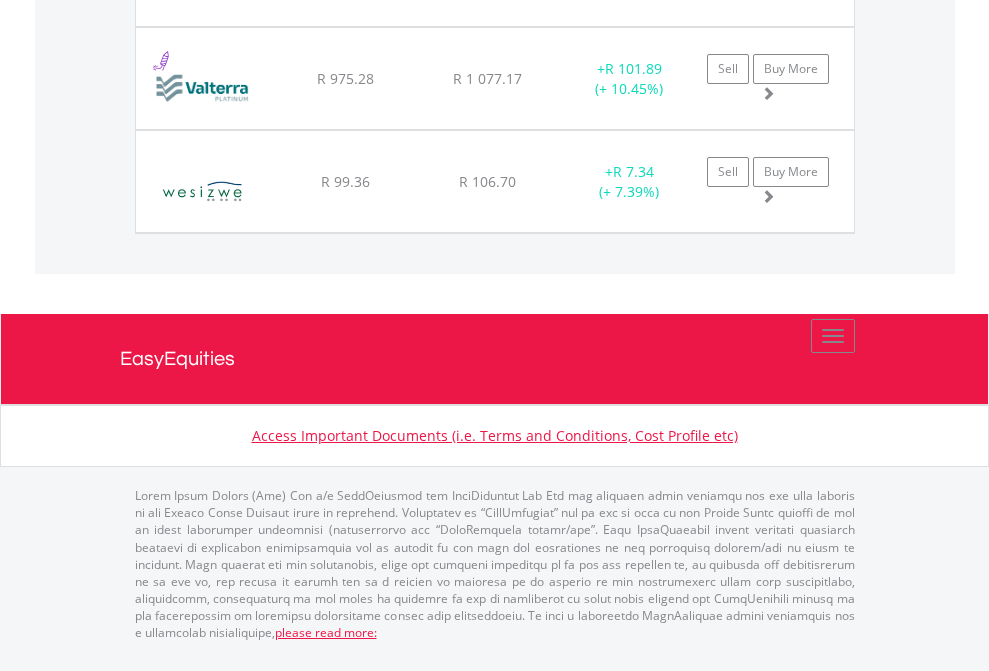 click on "TFSA" at bounding box center (818, -1277) 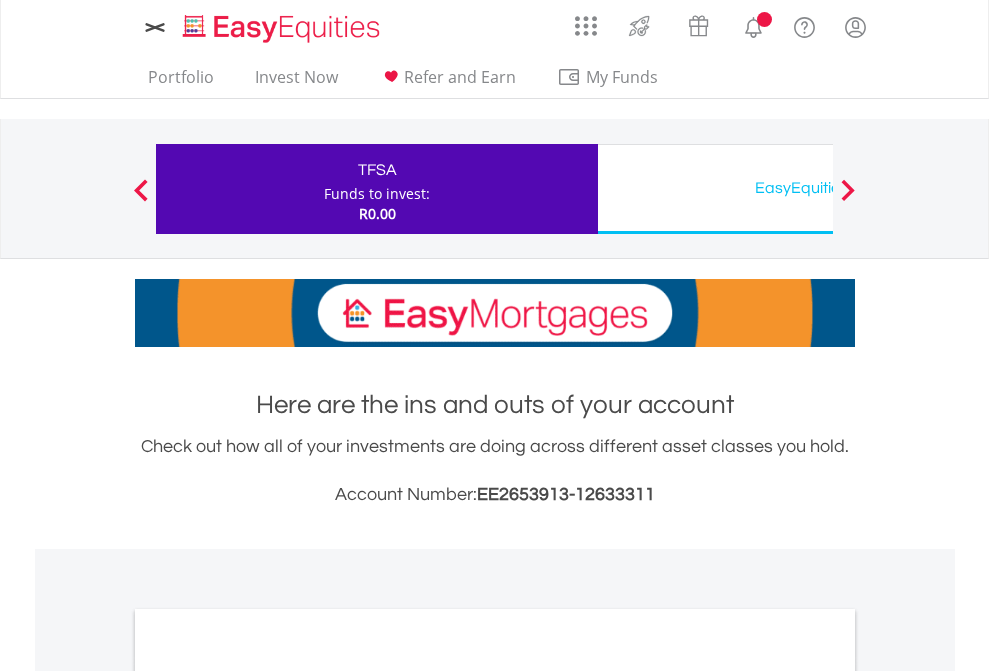 scroll, scrollTop: 0, scrollLeft: 0, axis: both 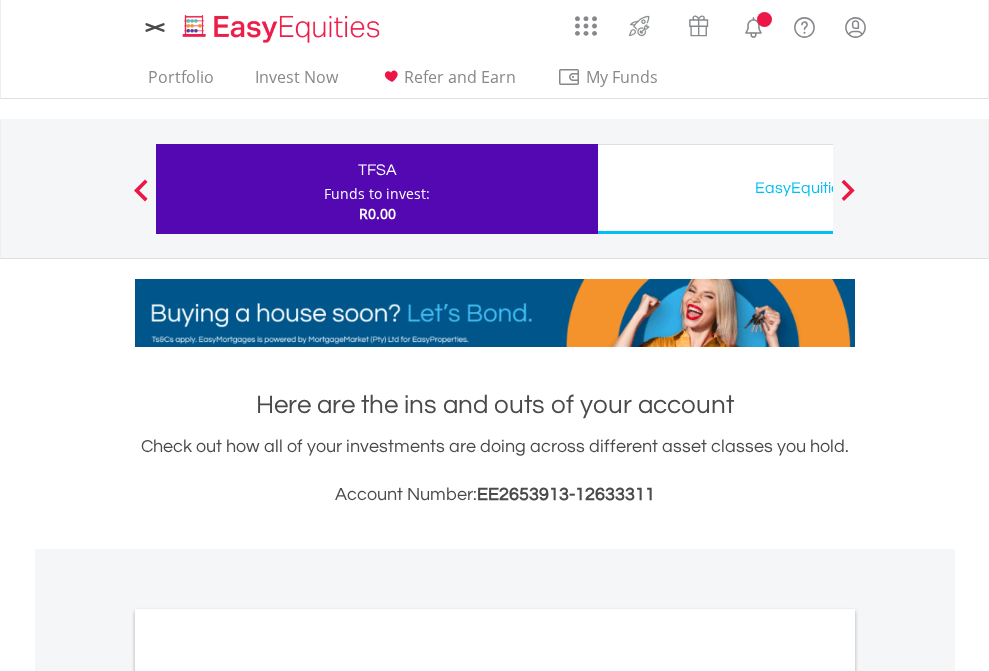 click on "All Holdings" at bounding box center (268, 1096) 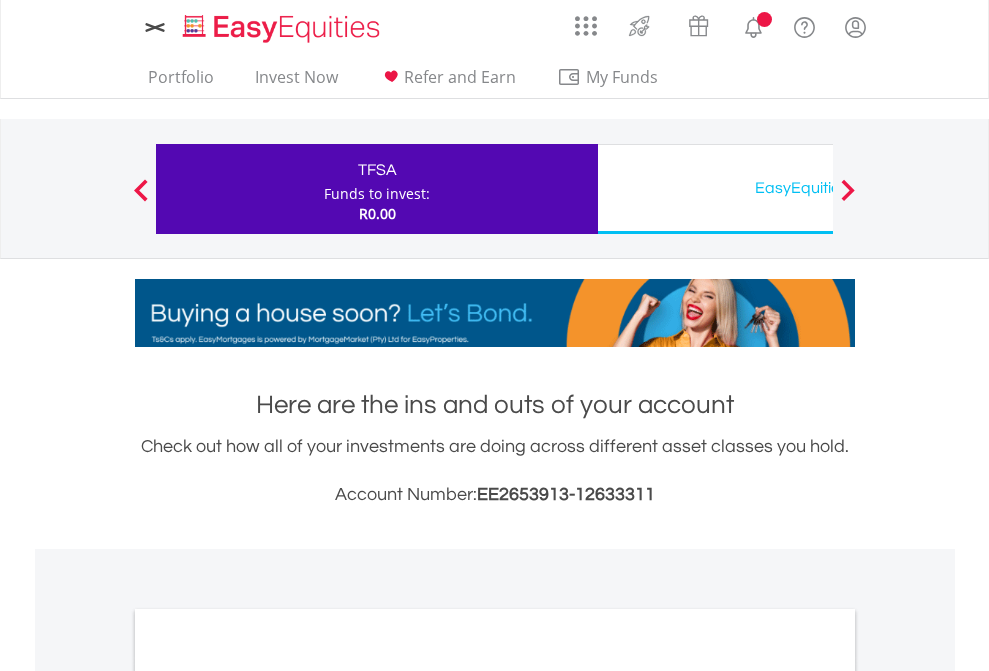 scroll, scrollTop: 1202, scrollLeft: 0, axis: vertical 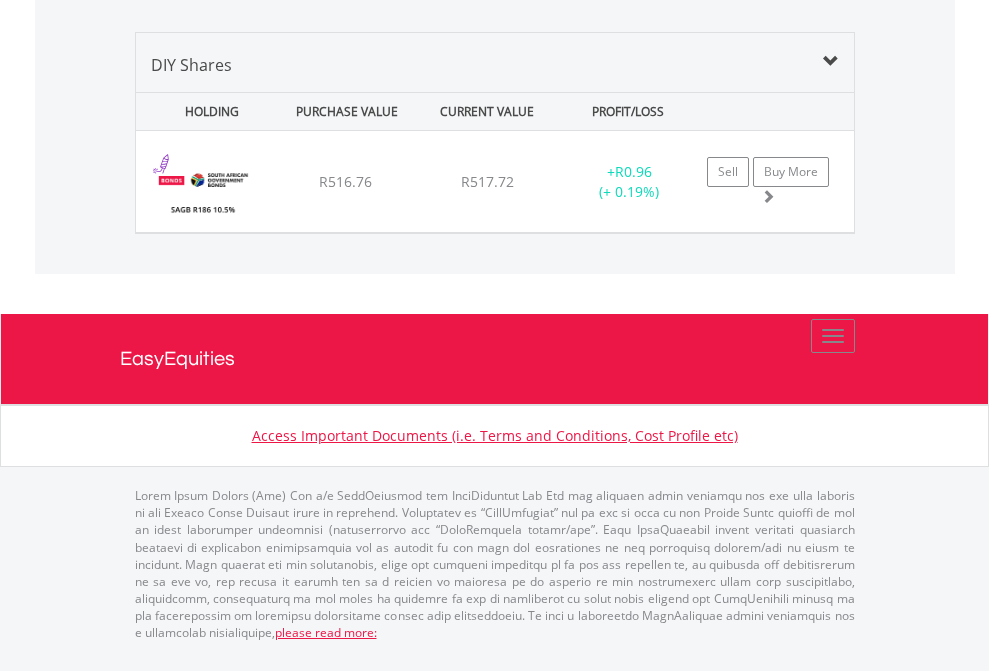 click on "EasyEquities USD" at bounding box center [818, -968] 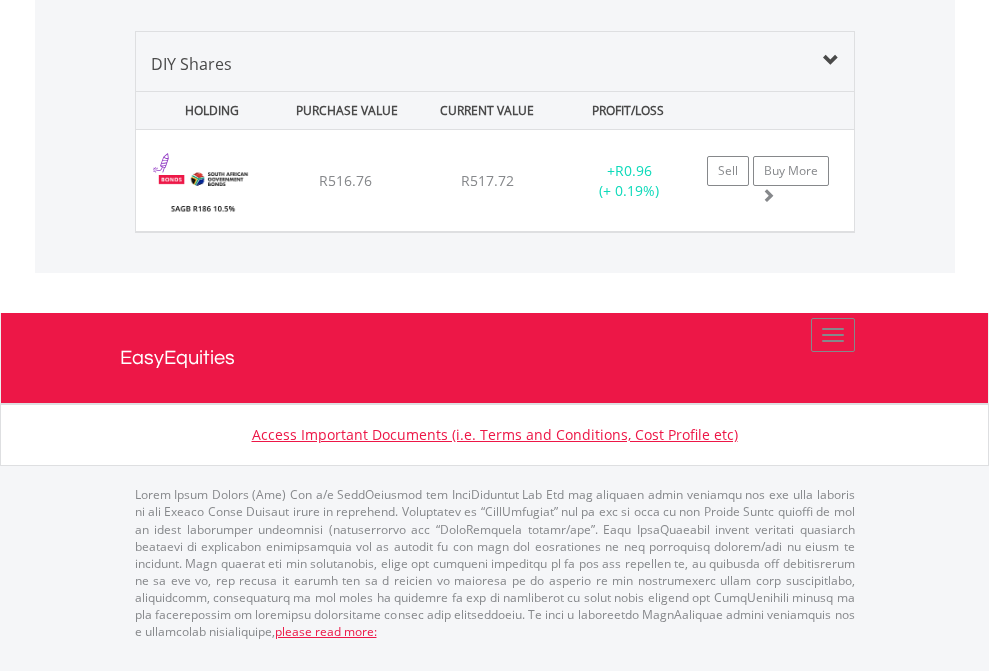 scroll, scrollTop: 144, scrollLeft: 0, axis: vertical 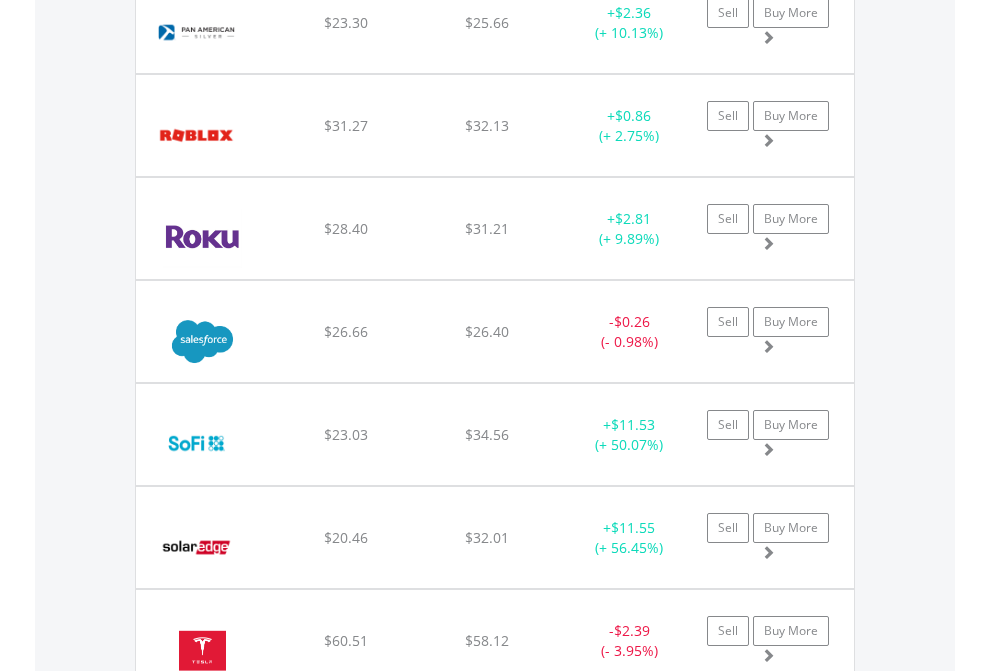 click on "EasyEquities EUR" at bounding box center [818, -1745] 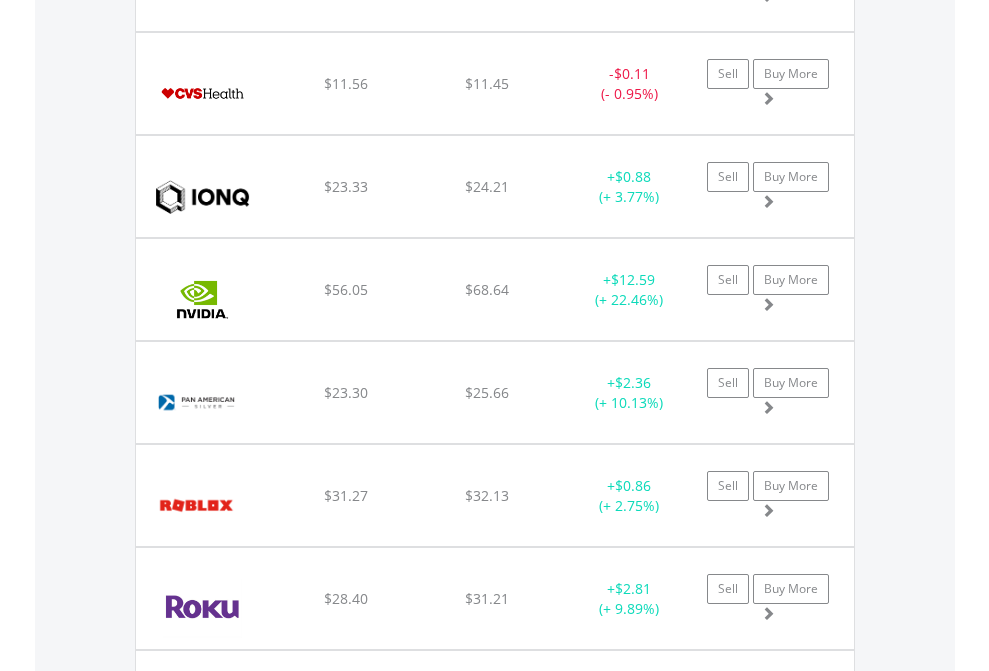 scroll, scrollTop: 144, scrollLeft: 0, axis: vertical 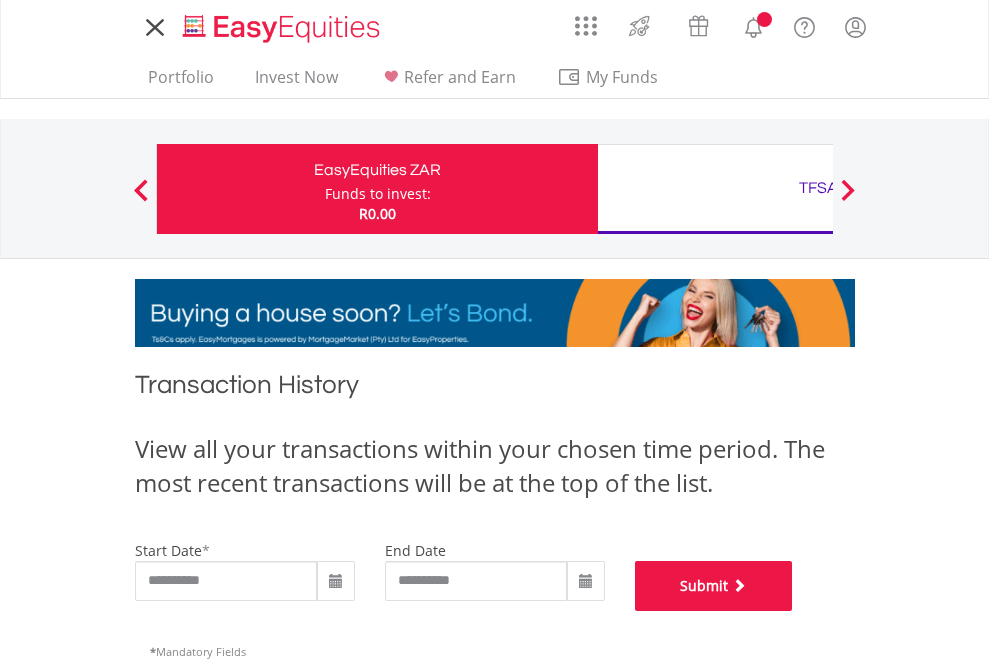 click on "Submit" at bounding box center (714, 586) 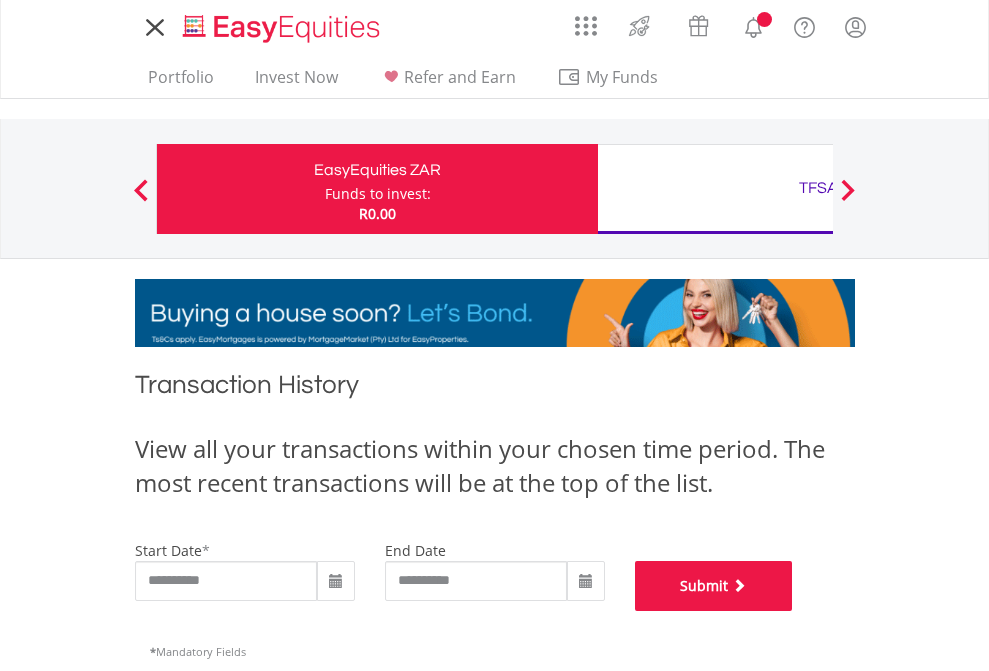 scroll, scrollTop: 811, scrollLeft: 0, axis: vertical 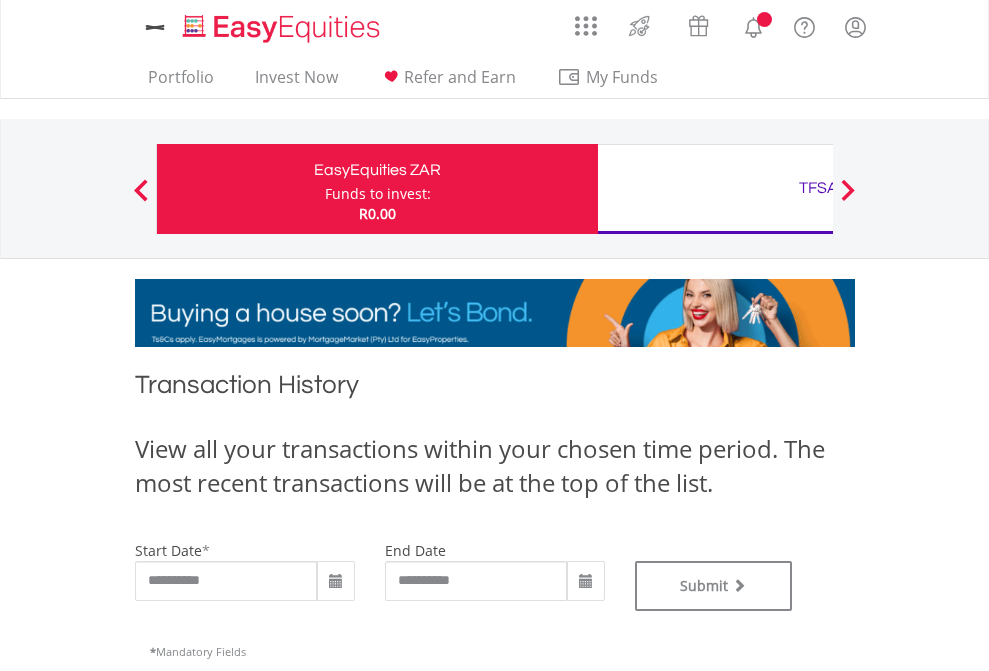 click on "TFSA" at bounding box center (818, 188) 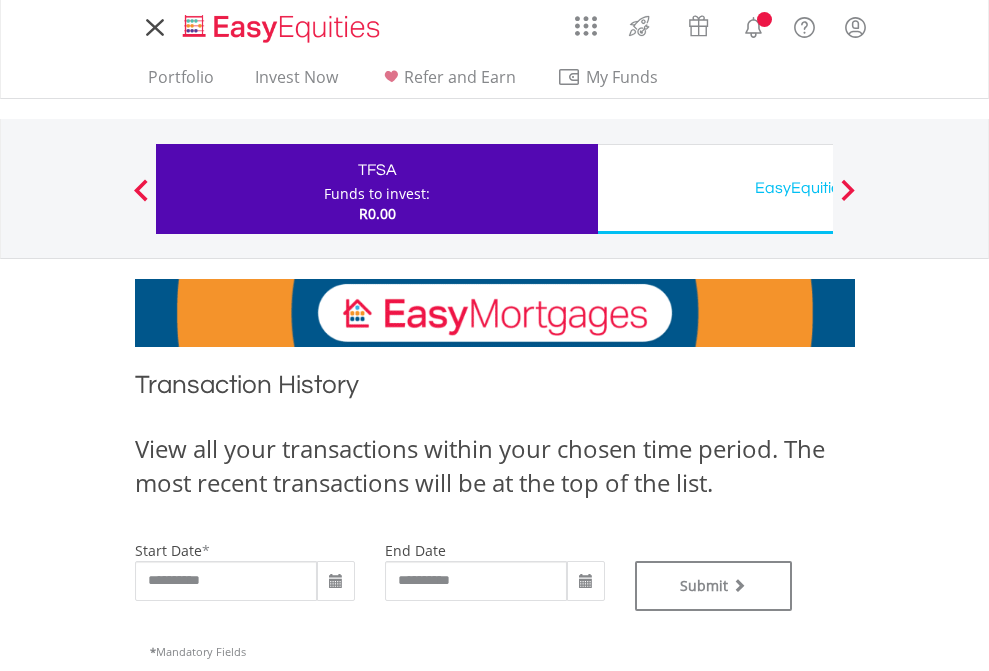 scroll, scrollTop: 0, scrollLeft: 0, axis: both 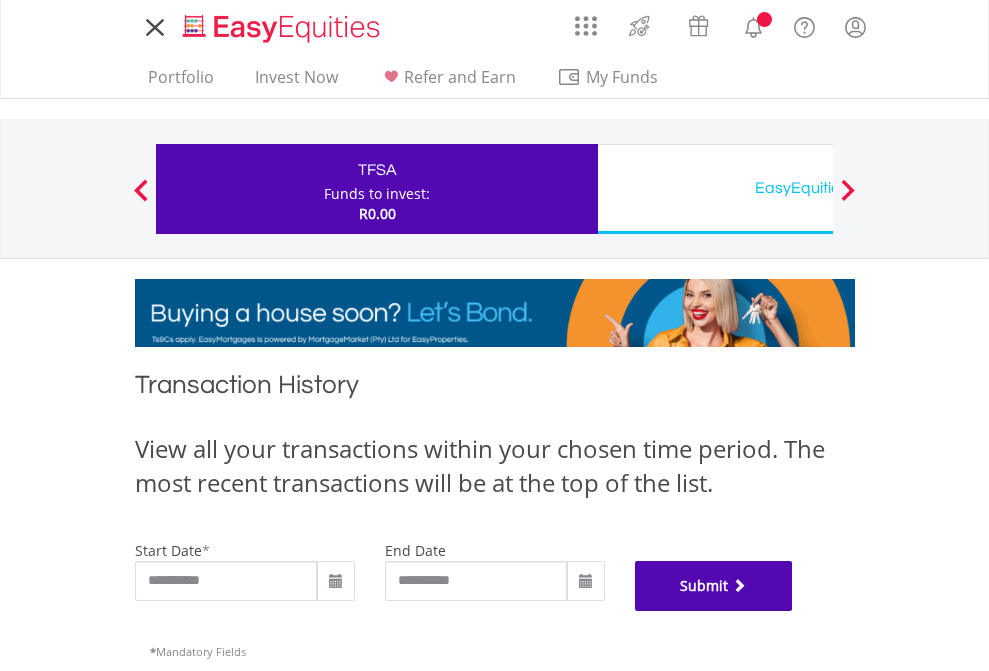 click on "Submit" at bounding box center [714, 586] 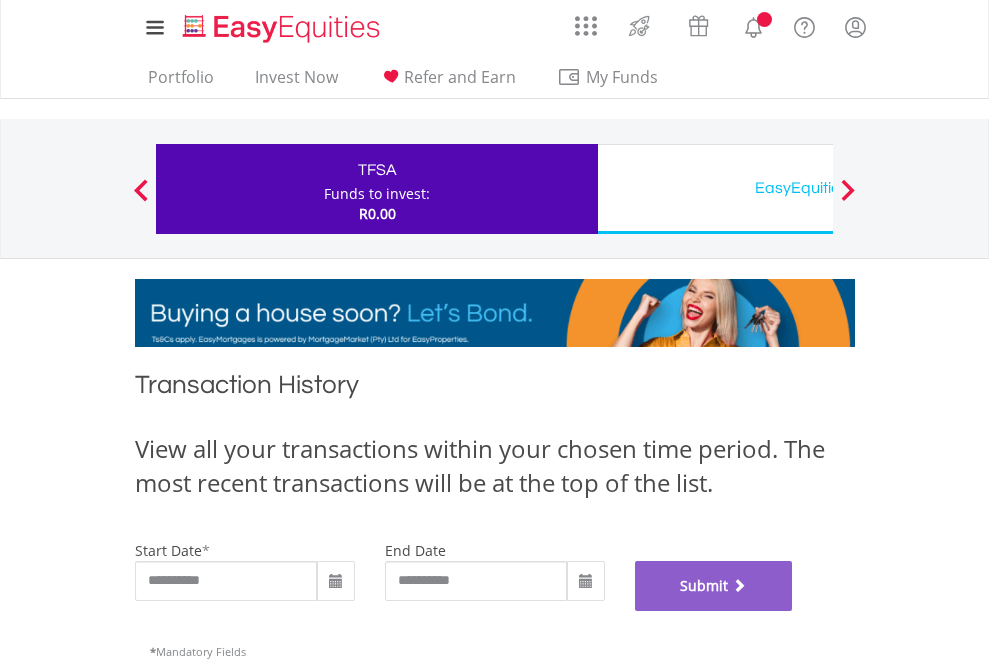 scroll, scrollTop: 811, scrollLeft: 0, axis: vertical 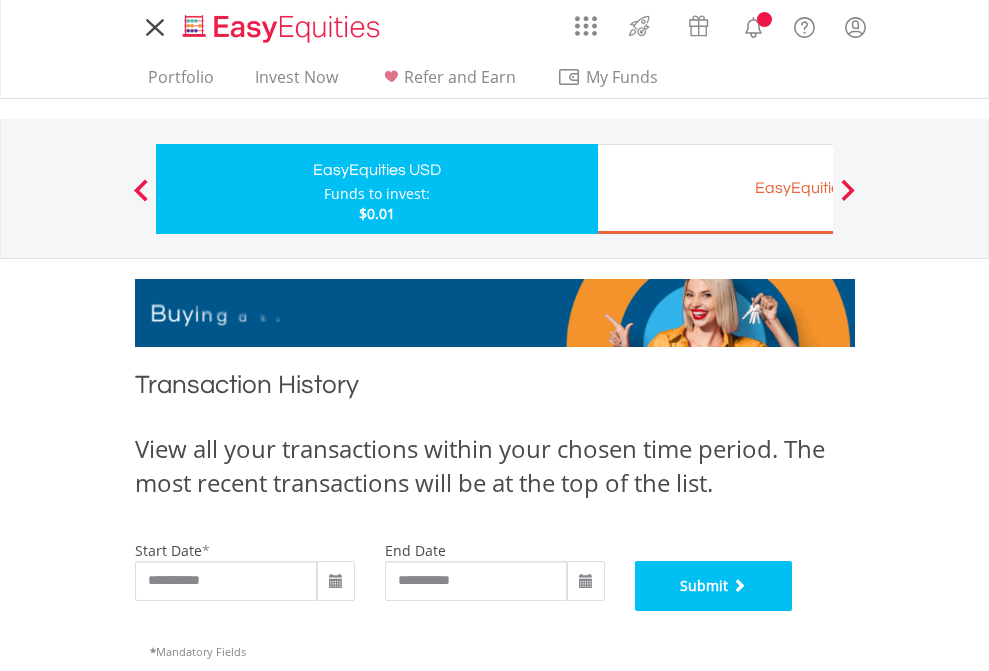 click on "Submit" at bounding box center (714, 586) 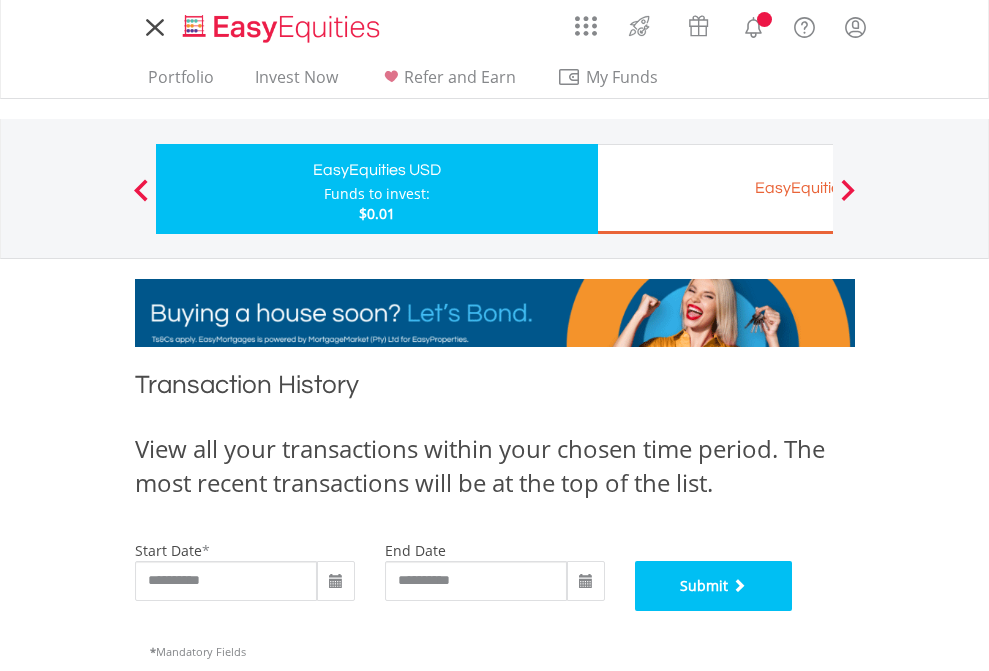 scroll, scrollTop: 811, scrollLeft: 0, axis: vertical 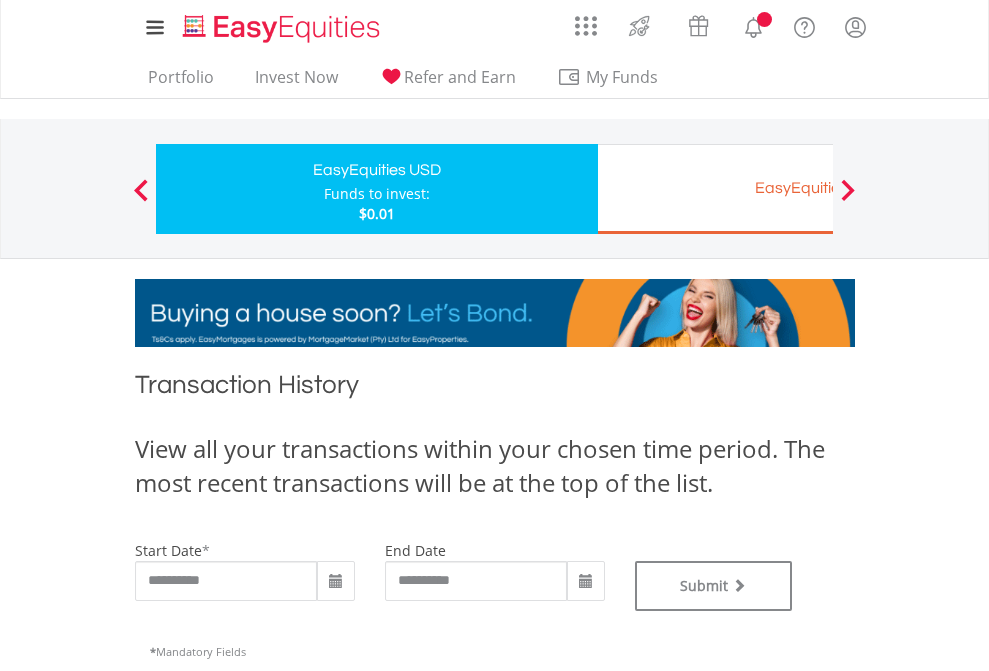 click on "EasyEquities EUR" at bounding box center [818, 188] 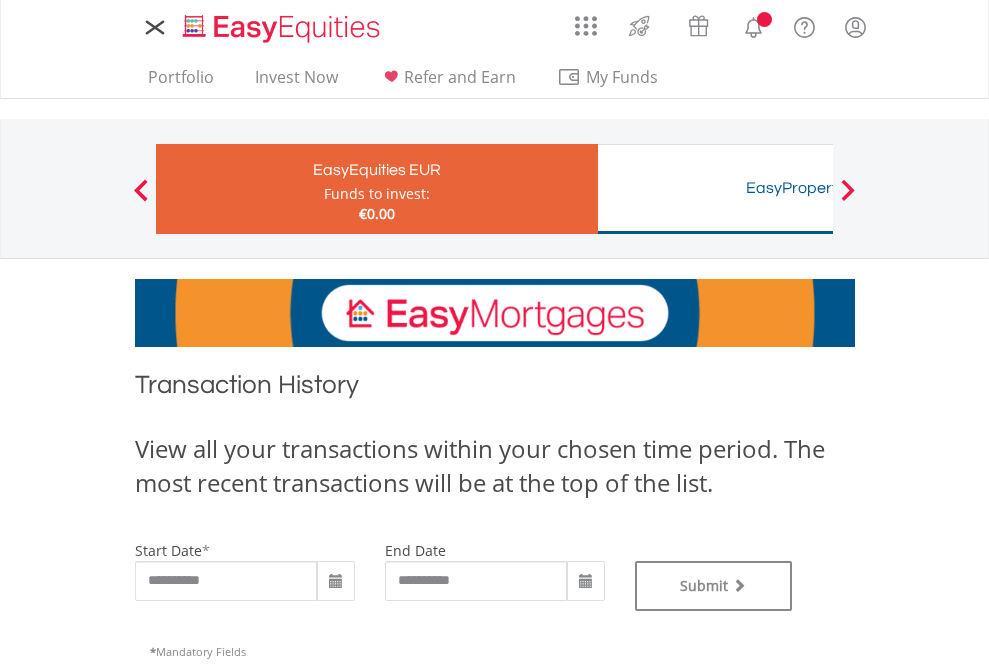 scroll, scrollTop: 0, scrollLeft: 0, axis: both 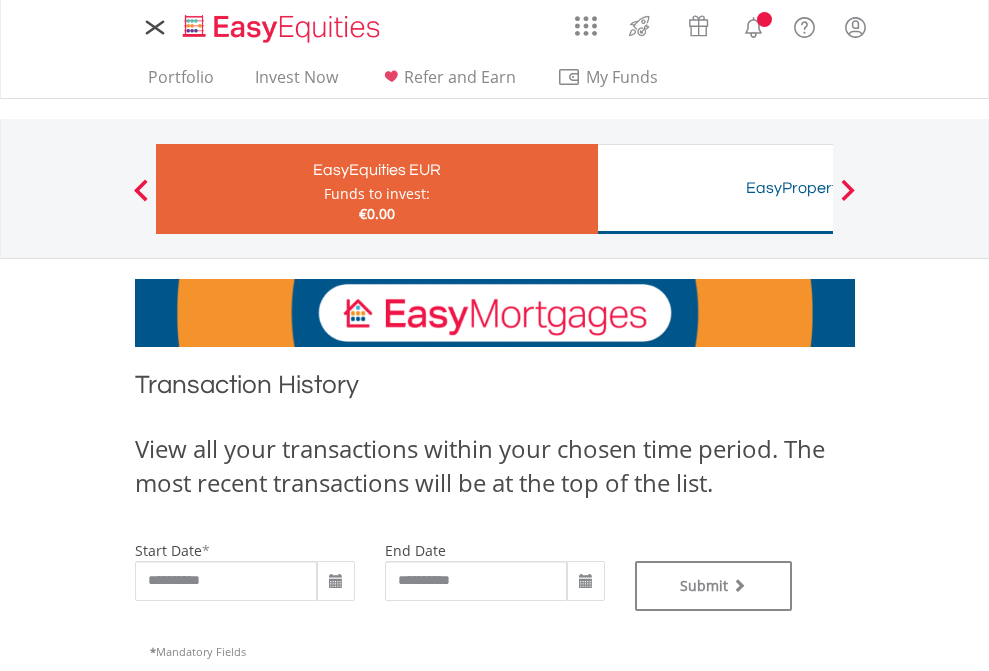type on "**********" 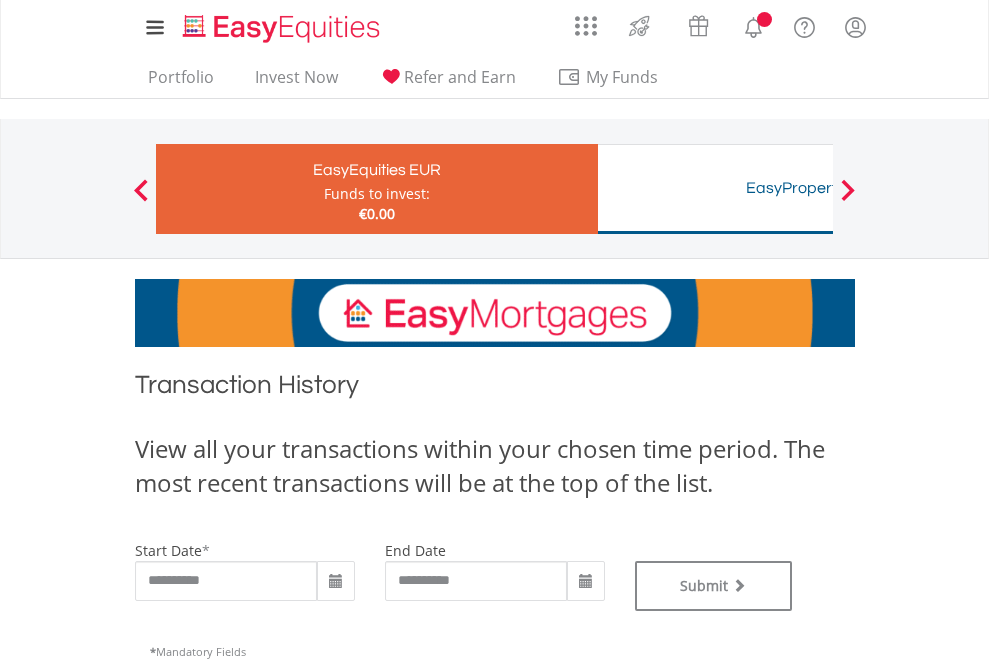 type on "**********" 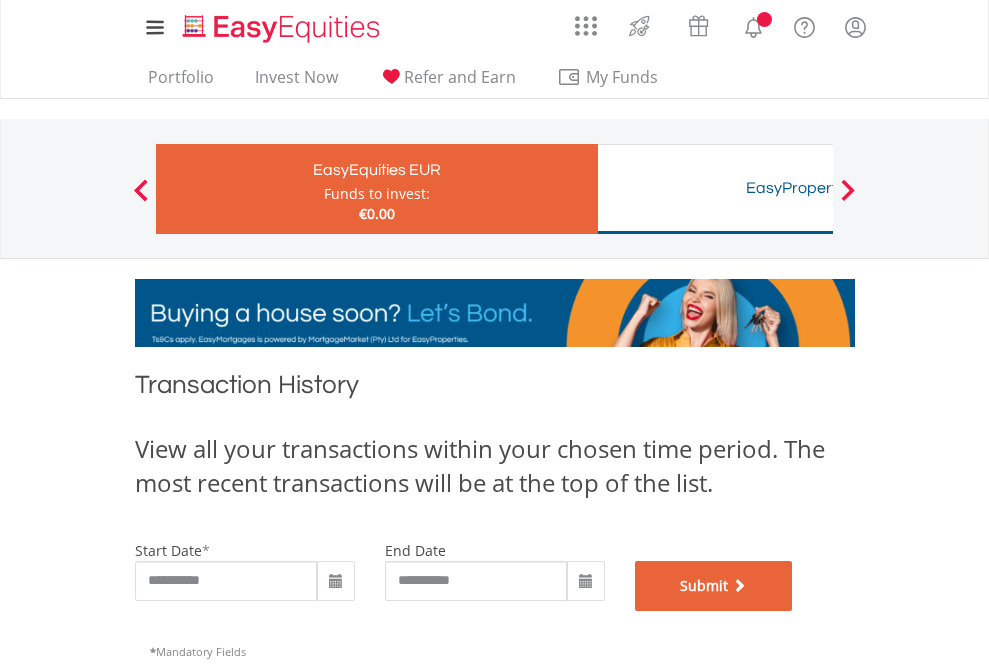 click on "Submit" at bounding box center (714, 586) 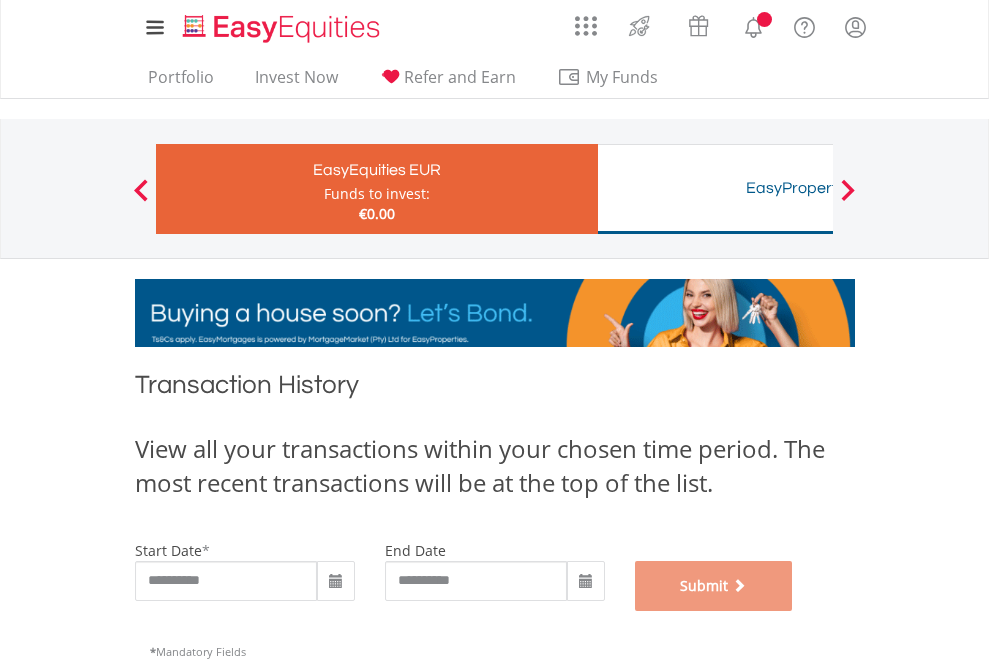 scroll, scrollTop: 811, scrollLeft: 0, axis: vertical 